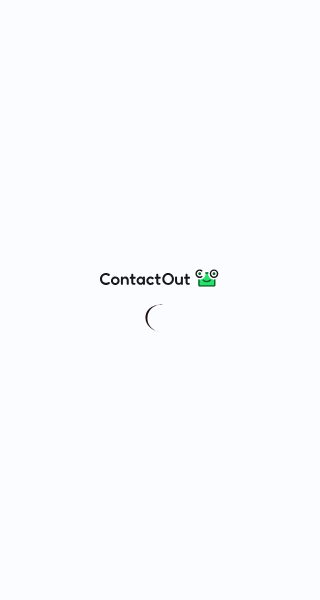 scroll, scrollTop: 0, scrollLeft: 0, axis: both 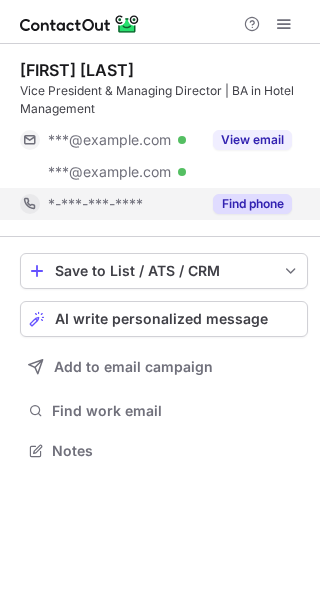 click on "Find phone" at bounding box center [252, 204] 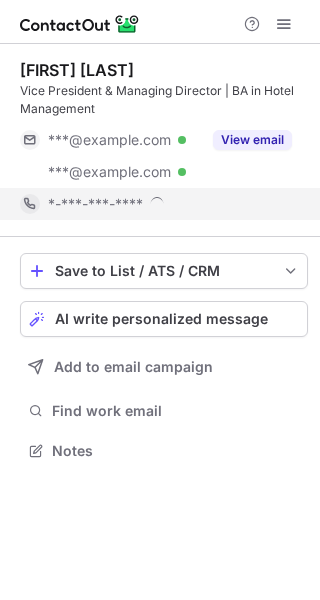scroll, scrollTop: 10, scrollLeft: 10, axis: both 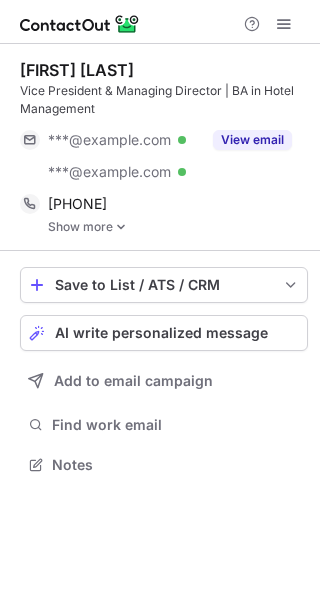 click at bounding box center (121, 227) 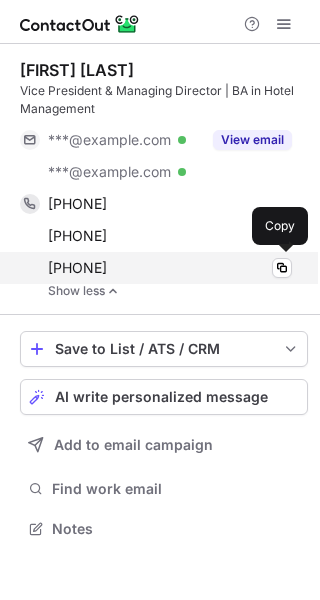 drag, startPoint x: 62, startPoint y: 192, endPoint x: 143, endPoint y: 266, distance: 109.713264 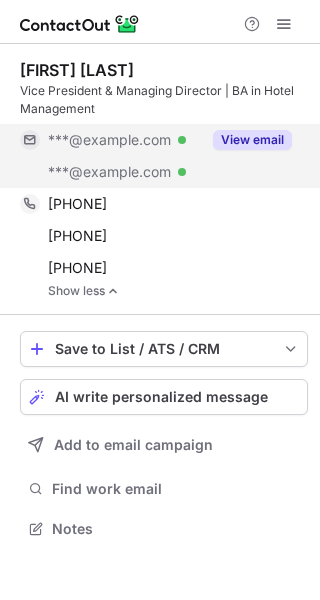 click on "View email" at bounding box center [252, 140] 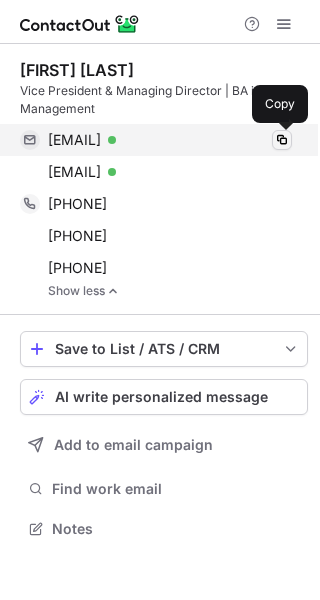 click at bounding box center [282, 140] 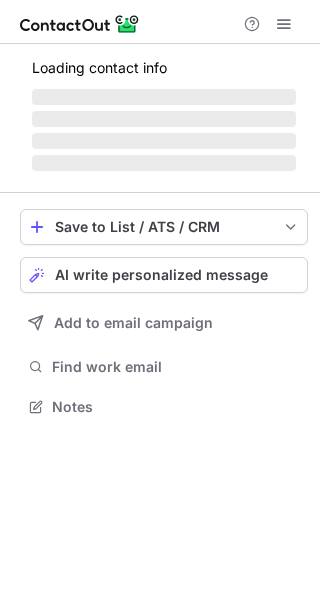 scroll, scrollTop: 0, scrollLeft: 0, axis: both 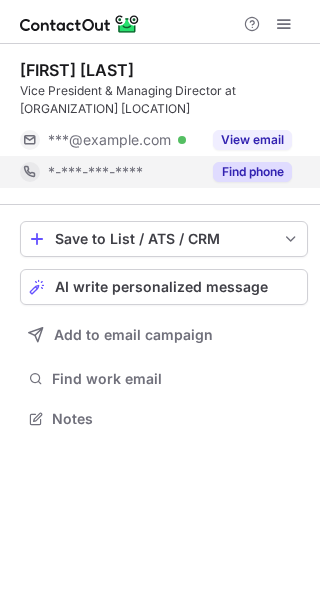 click on "Find phone" at bounding box center (252, 172) 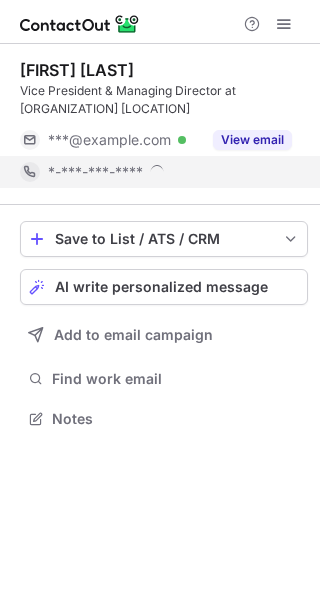 scroll, scrollTop: 10, scrollLeft: 10, axis: both 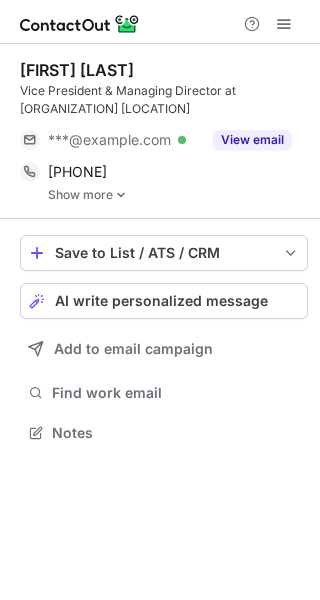 click on "Show more" at bounding box center [178, 195] 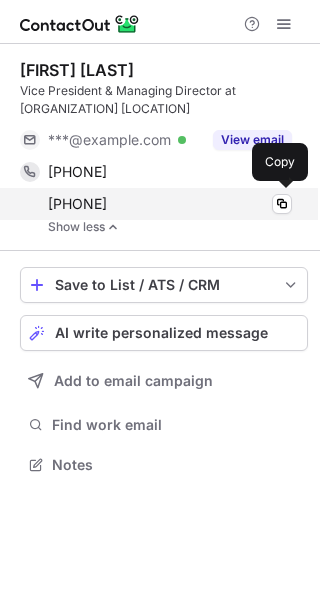 drag, startPoint x: 62, startPoint y: 164, endPoint x: 119, endPoint y: 222, distance: 81.32035 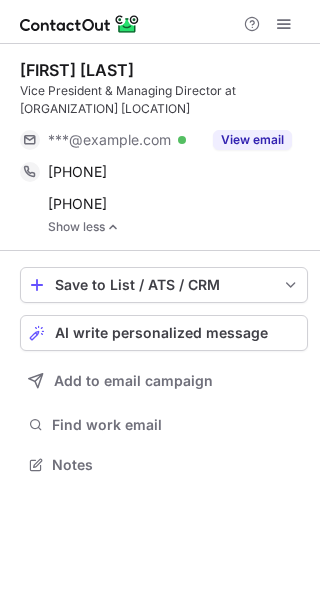 copy on "7738566336 Copy +12027635345" 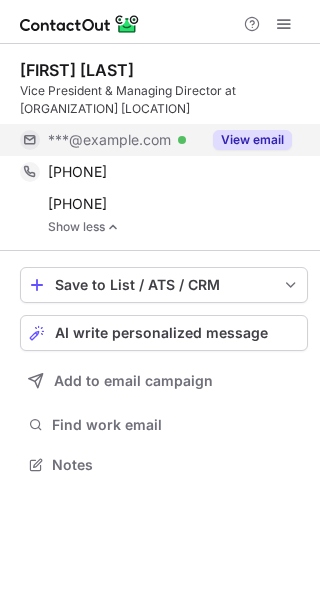 click on "View email" at bounding box center [252, 140] 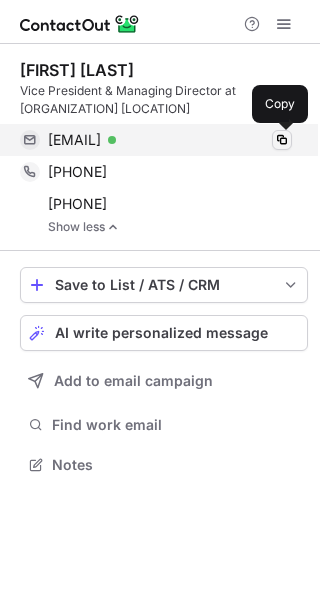 click at bounding box center (282, 140) 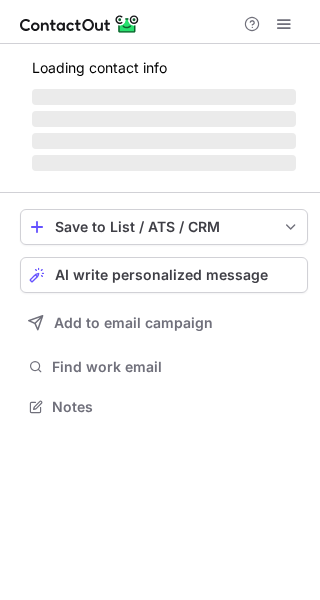 scroll, scrollTop: 0, scrollLeft: 0, axis: both 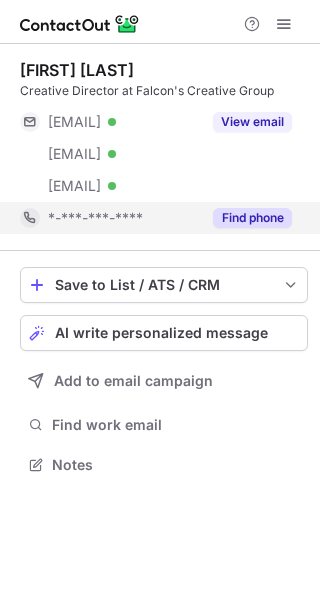 click on "Find phone" at bounding box center (252, 218) 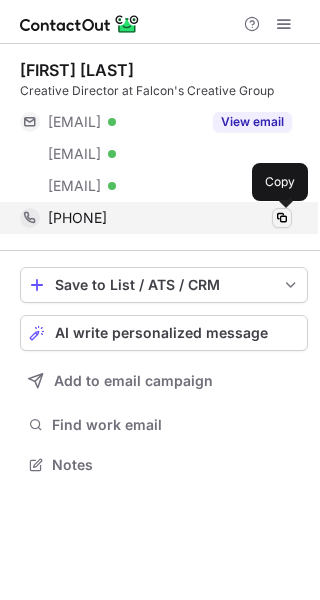 click at bounding box center (282, 218) 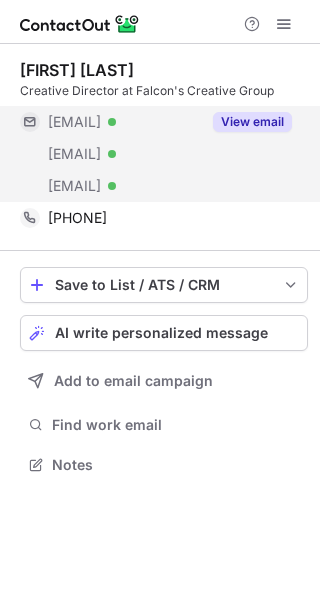 click on "View email" at bounding box center [252, 122] 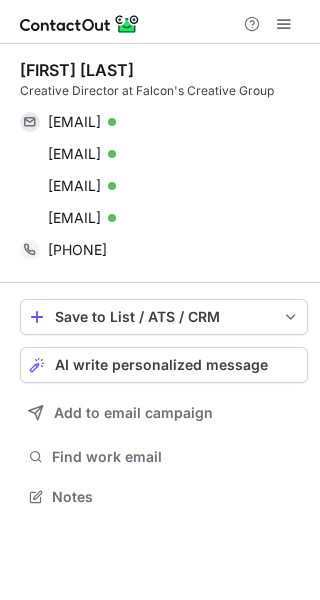 scroll, scrollTop: 10, scrollLeft: 10, axis: both 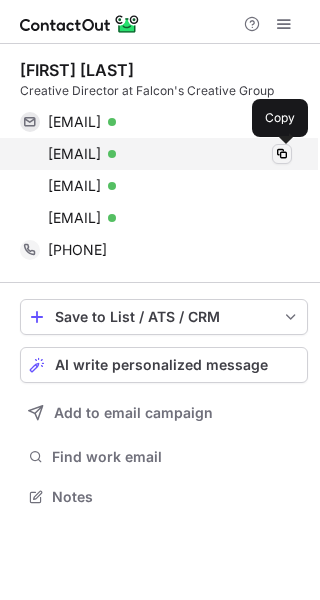 click at bounding box center (282, 154) 